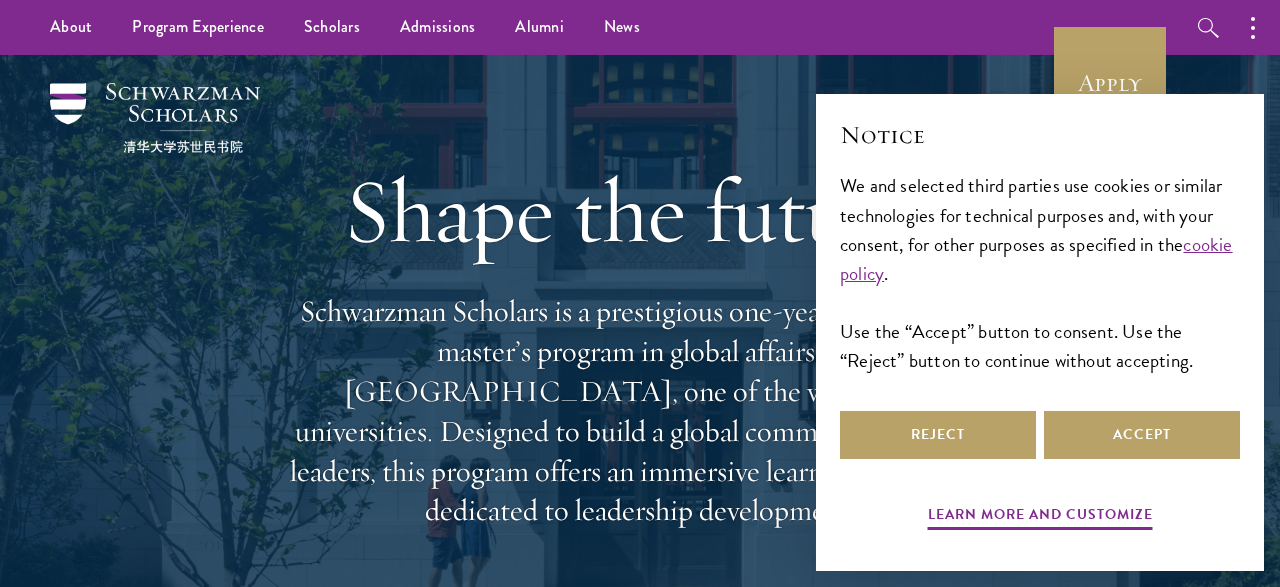 scroll, scrollTop: 0, scrollLeft: 0, axis: both 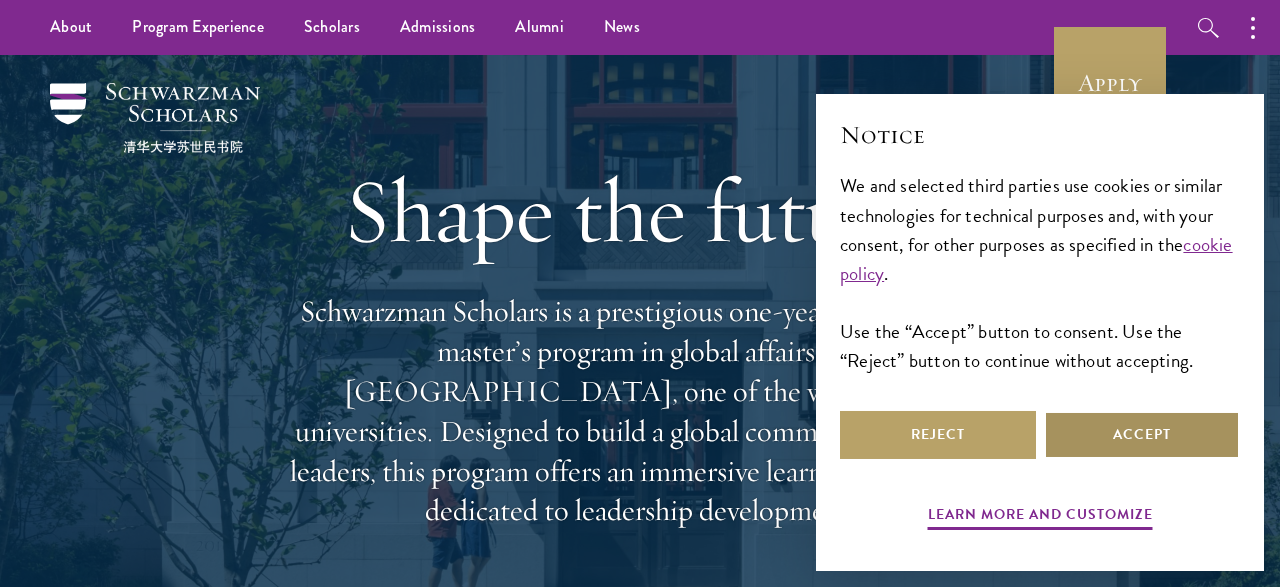 click on "Accept" at bounding box center (1142, 435) 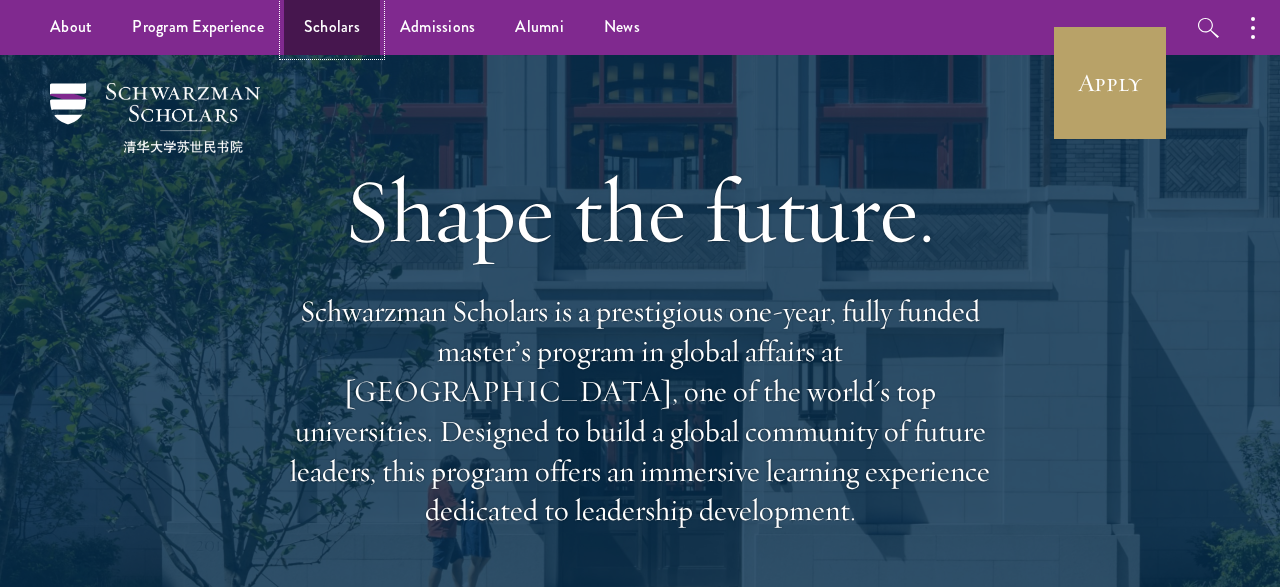 click on "Scholars" at bounding box center [332, 27] 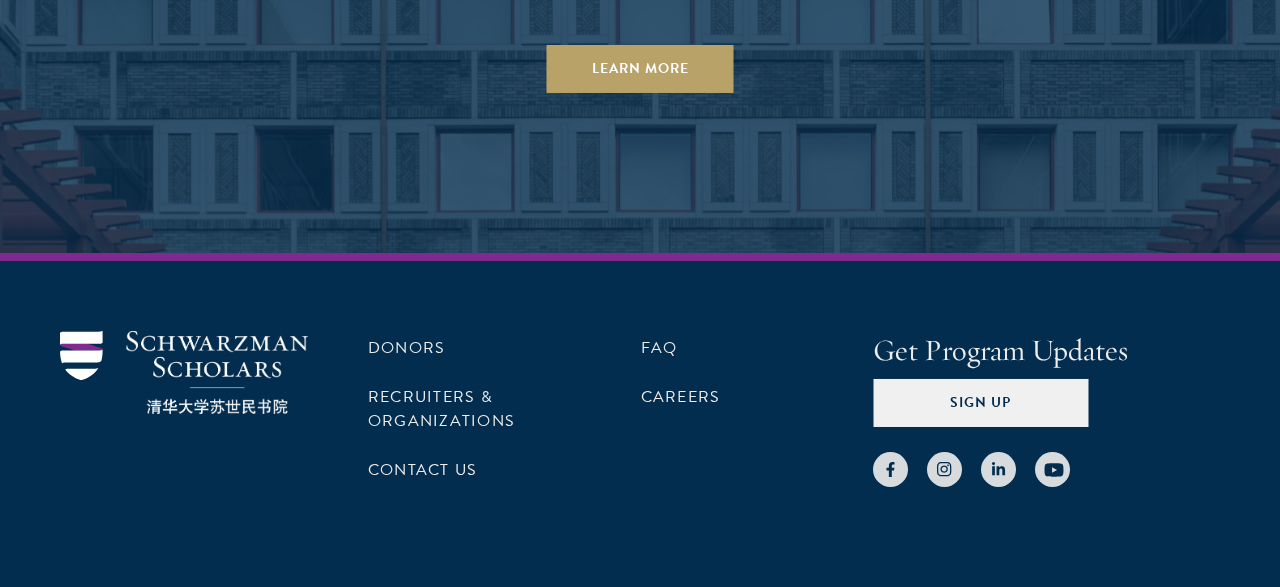 scroll, scrollTop: 8810, scrollLeft: 0, axis: vertical 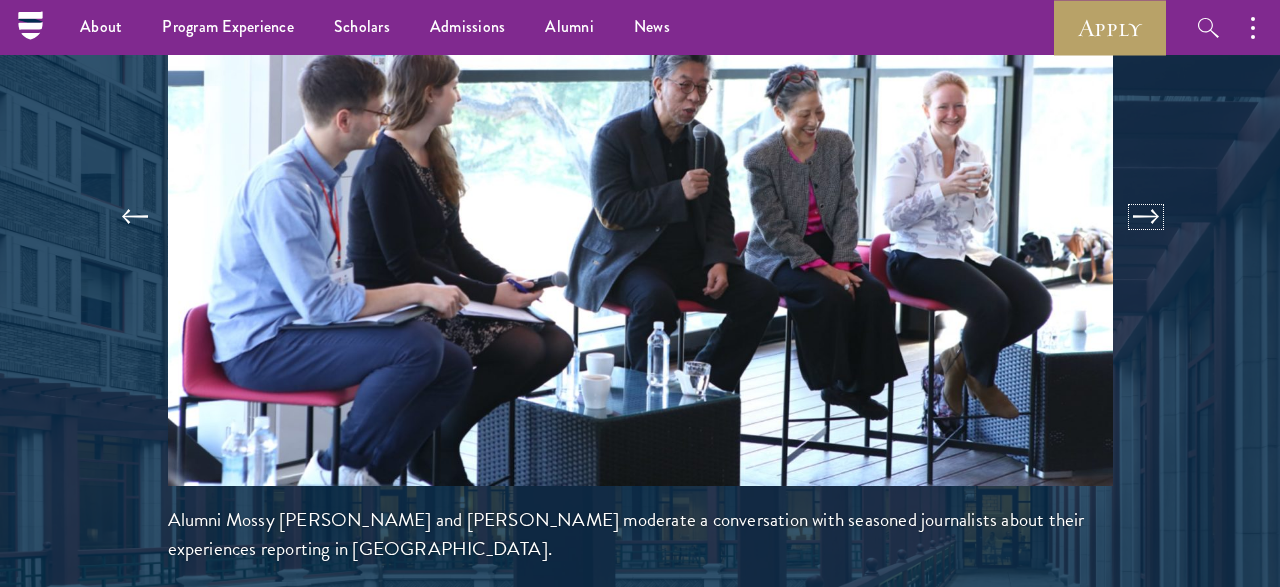 click at bounding box center (1146, 217) 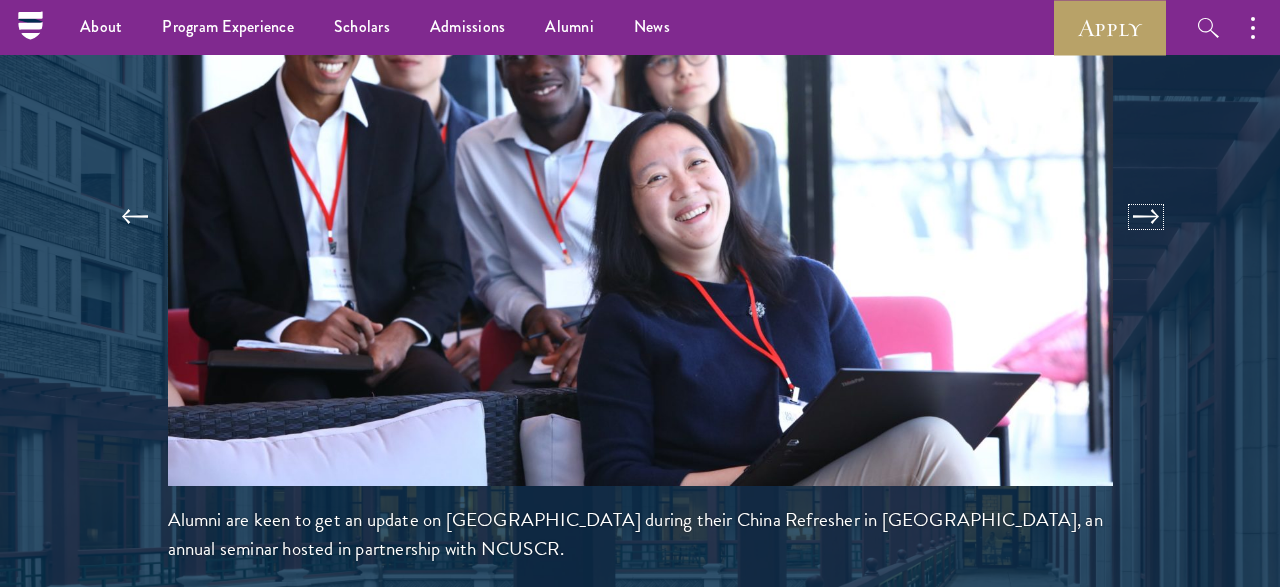 click at bounding box center [1146, 217] 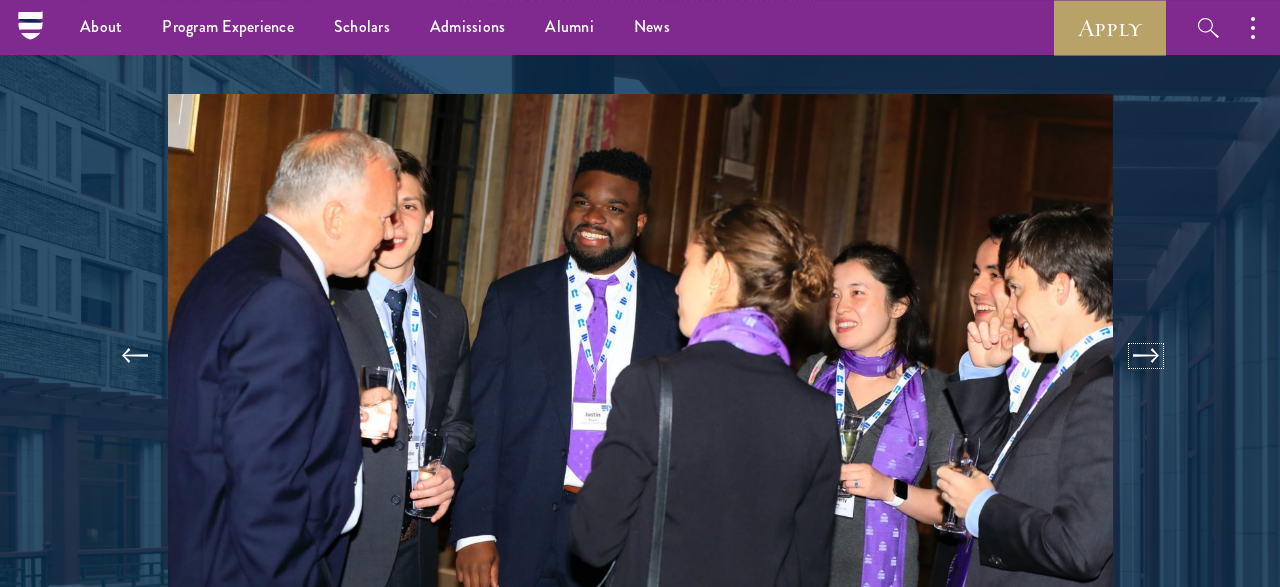 scroll, scrollTop: 4160, scrollLeft: 0, axis: vertical 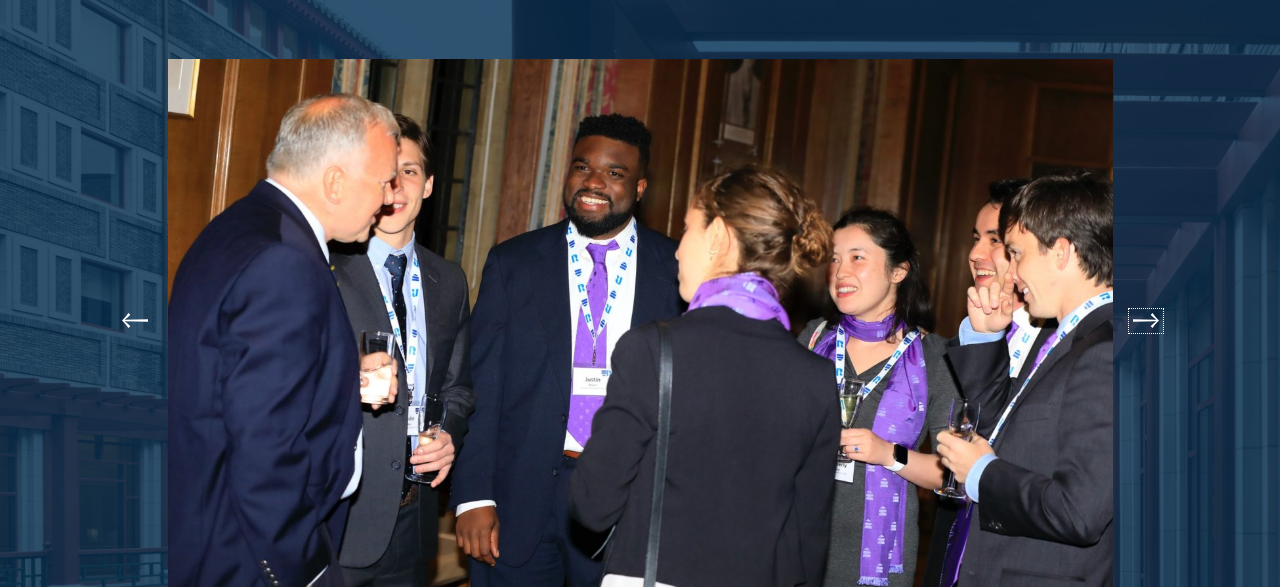 click at bounding box center [1146, 321] 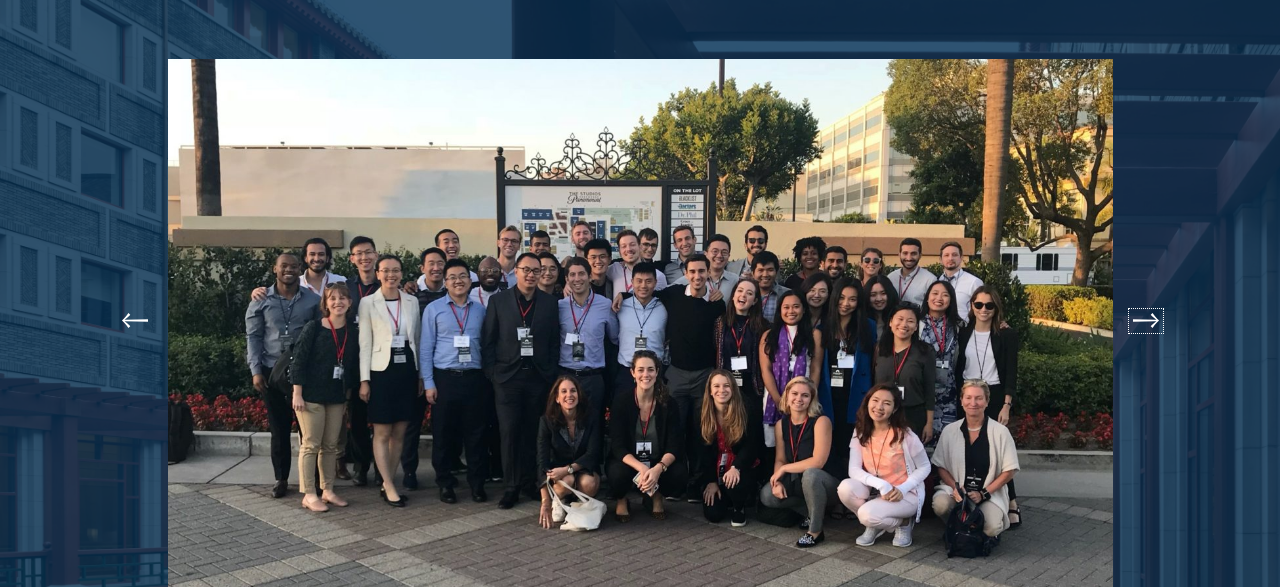 click at bounding box center (1146, 321) 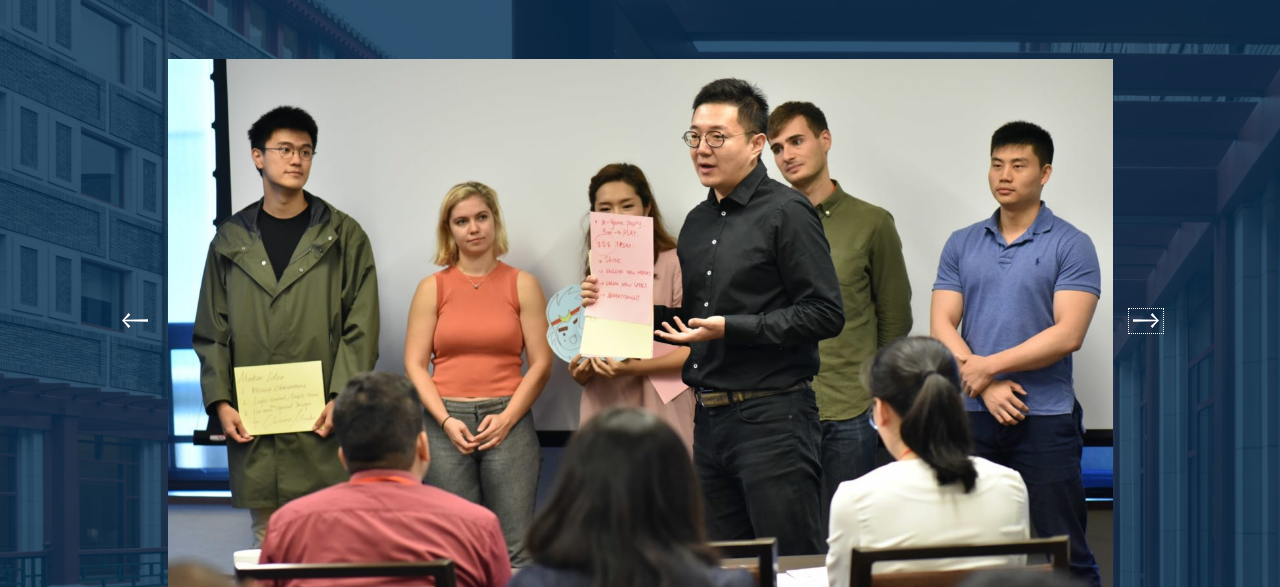 click at bounding box center [1146, 321] 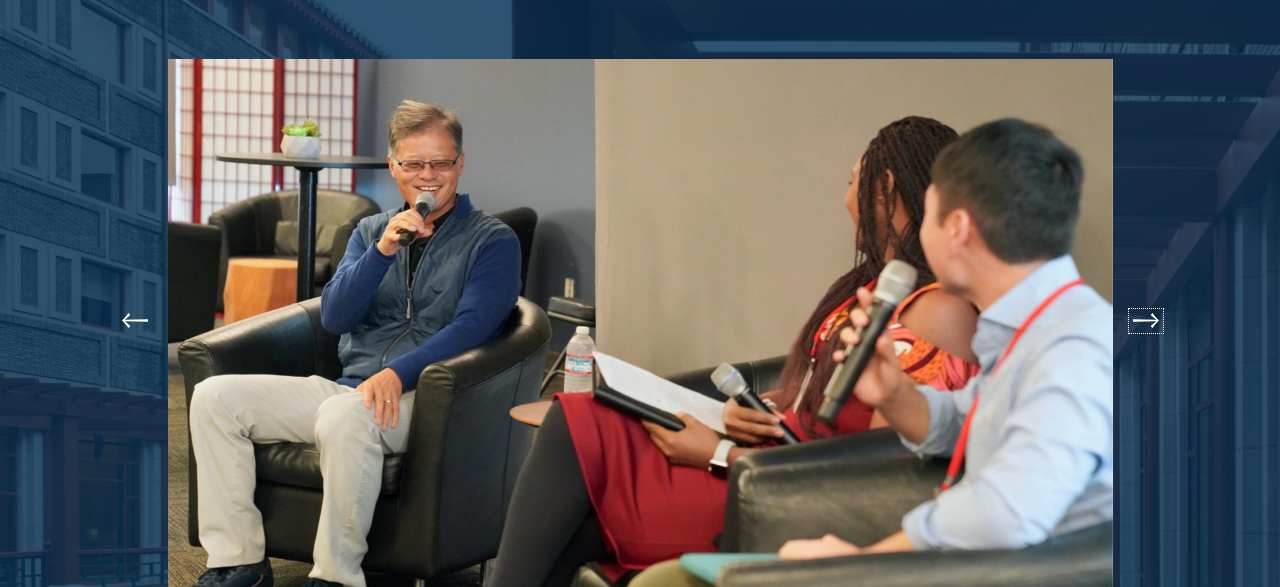 click at bounding box center [1146, 321] 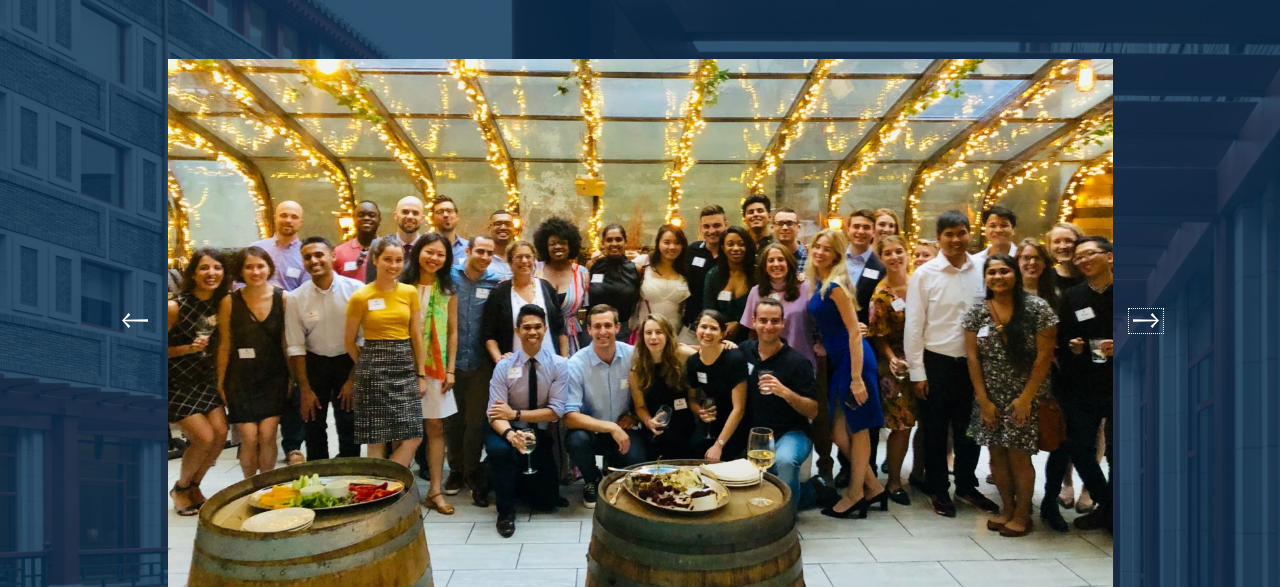 click at bounding box center [1146, 321] 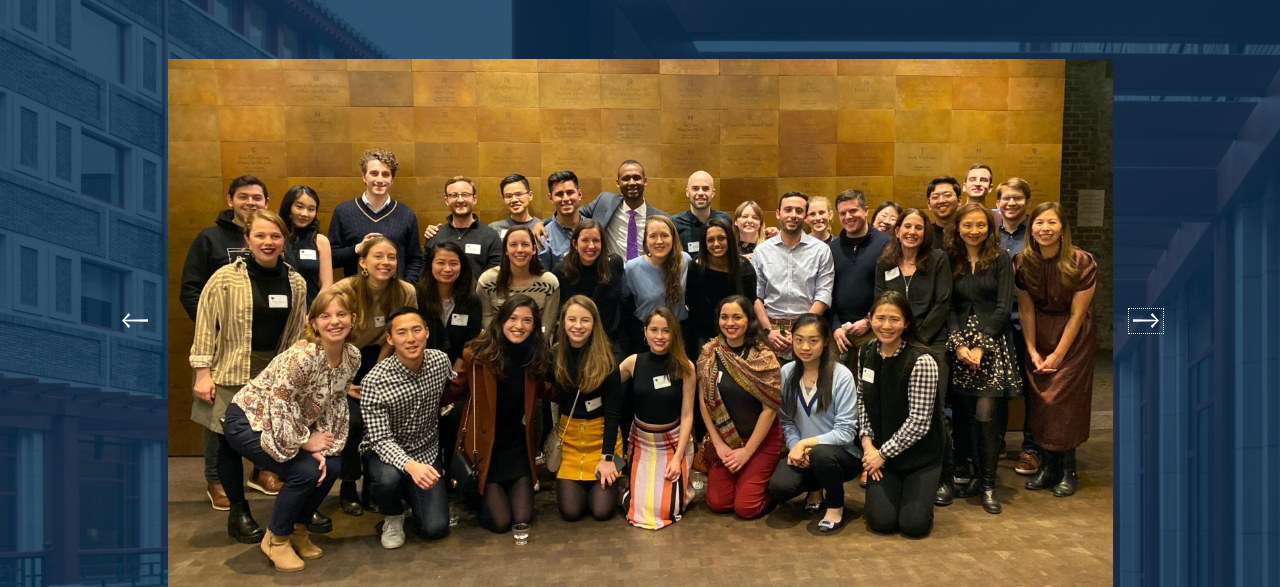 click at bounding box center (1146, 321) 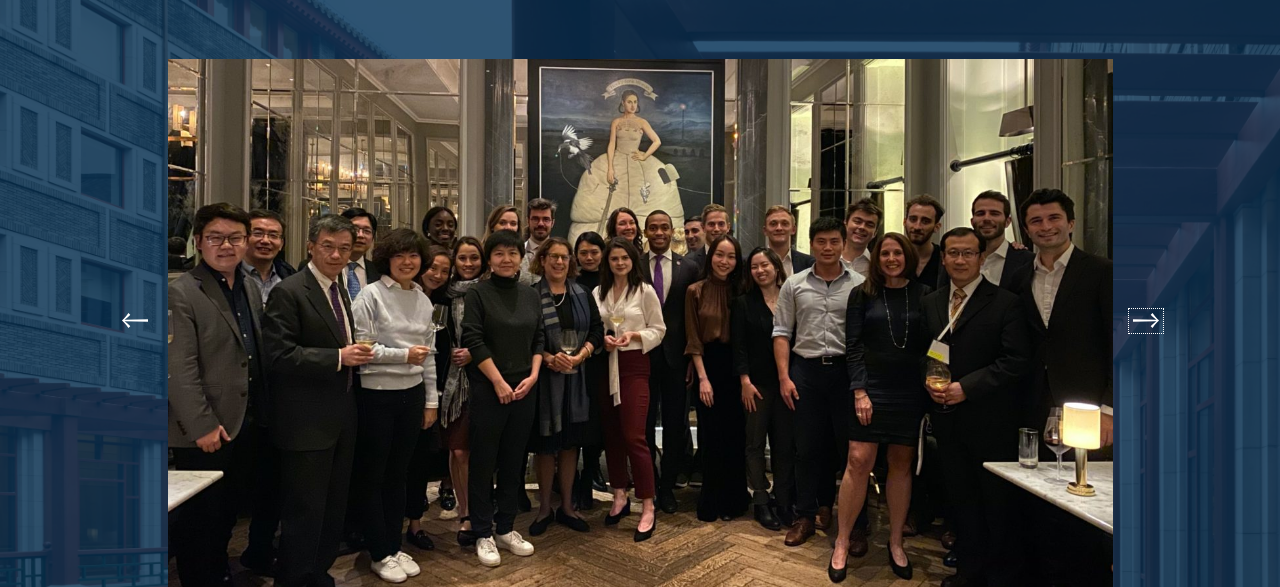 click at bounding box center [1146, 321] 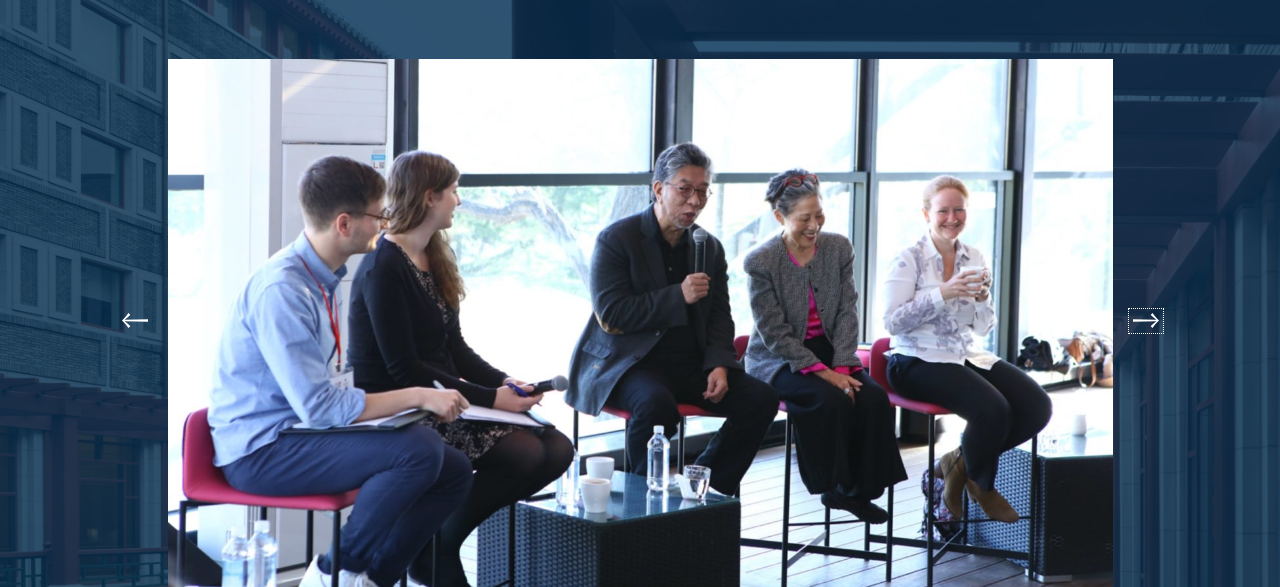 click at bounding box center [1146, 321] 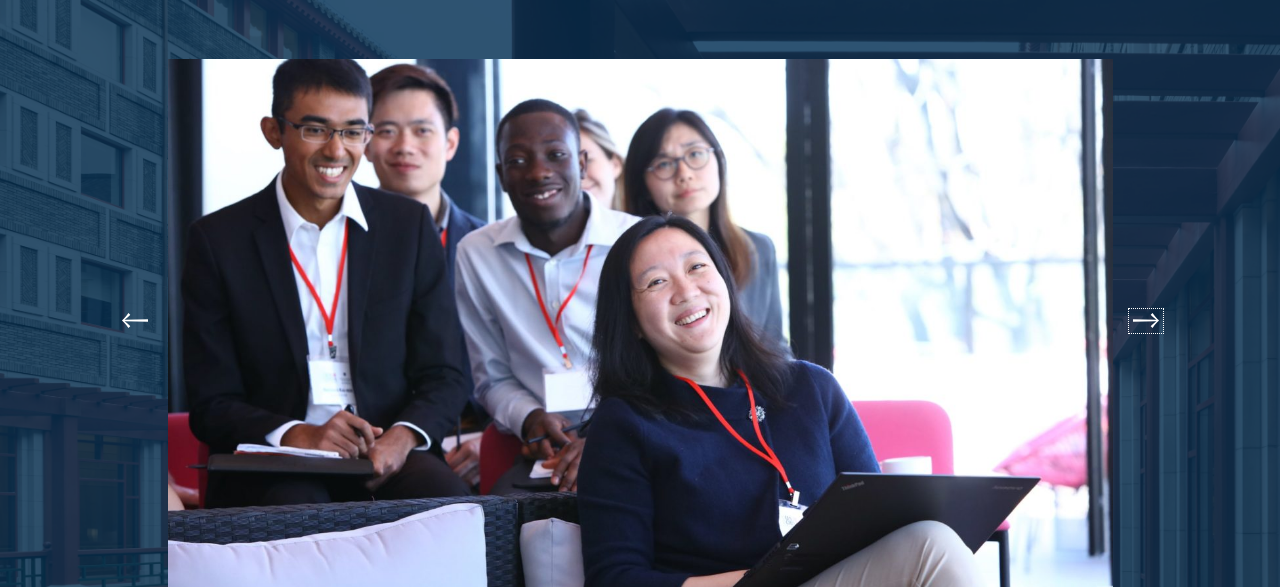 click at bounding box center [1146, 321] 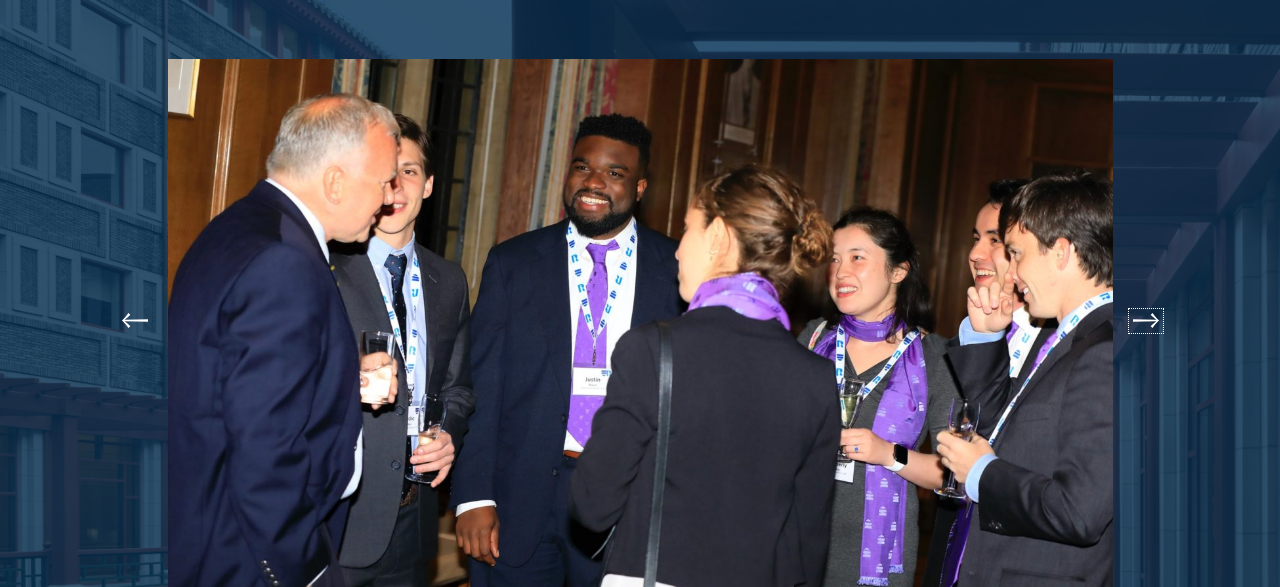 click at bounding box center [1146, 321] 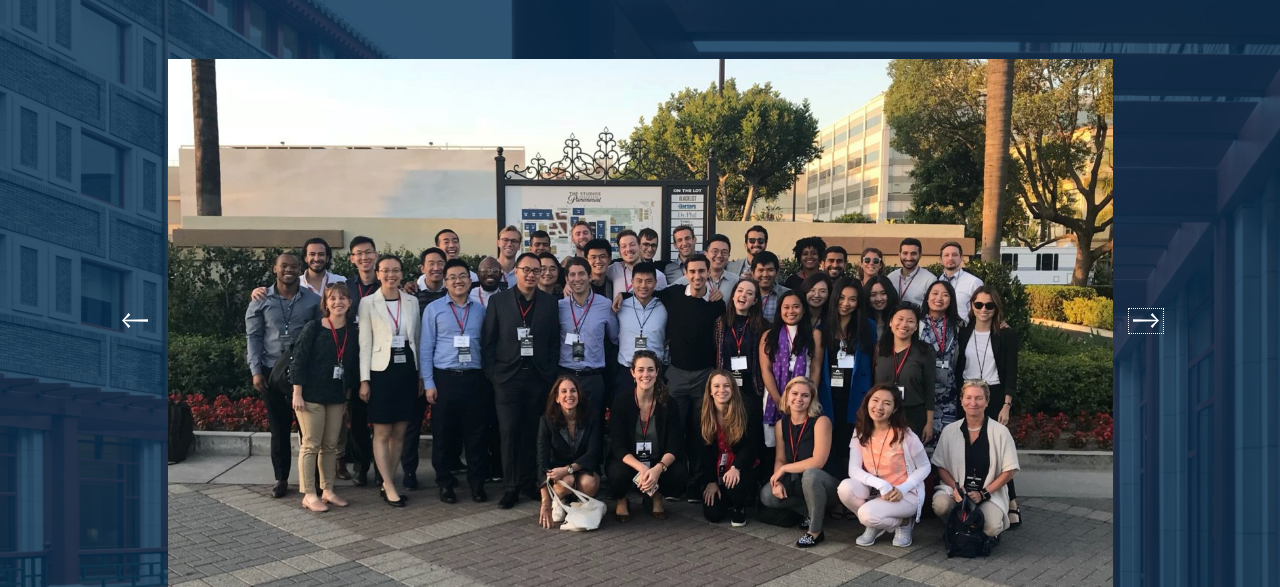 click at bounding box center (1146, 321) 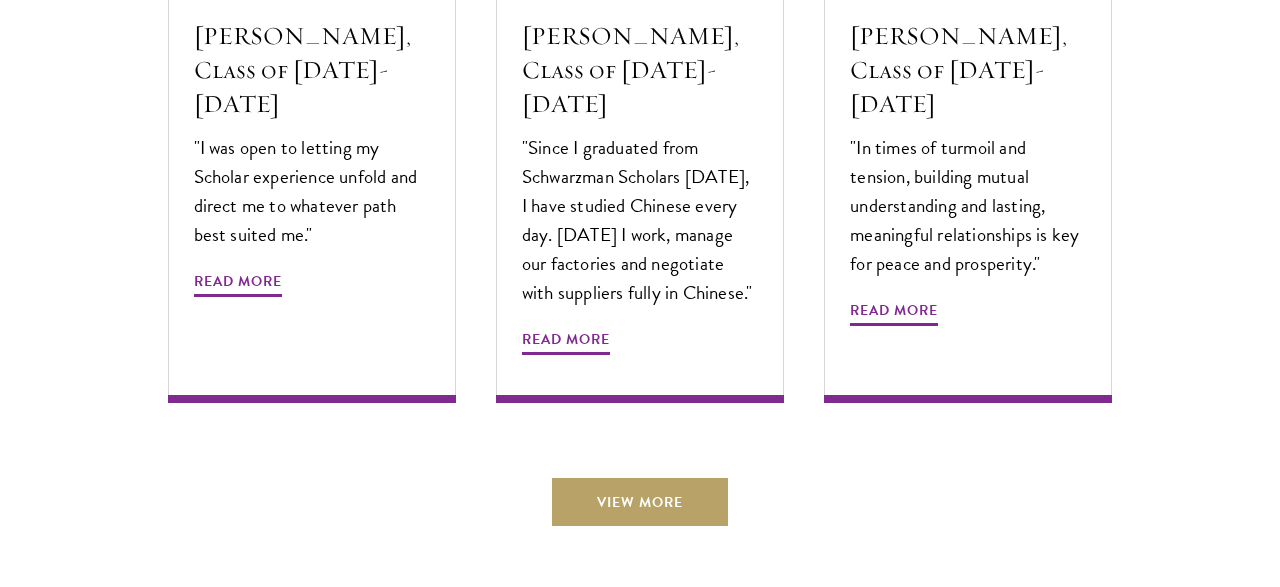 scroll, scrollTop: 6864, scrollLeft: 0, axis: vertical 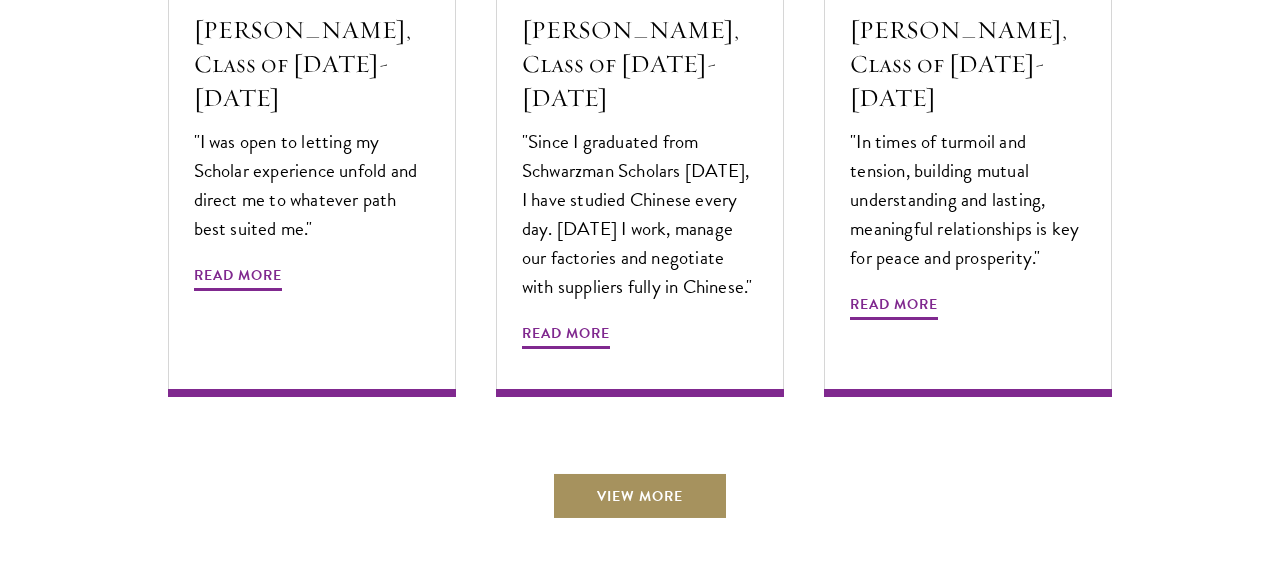 type 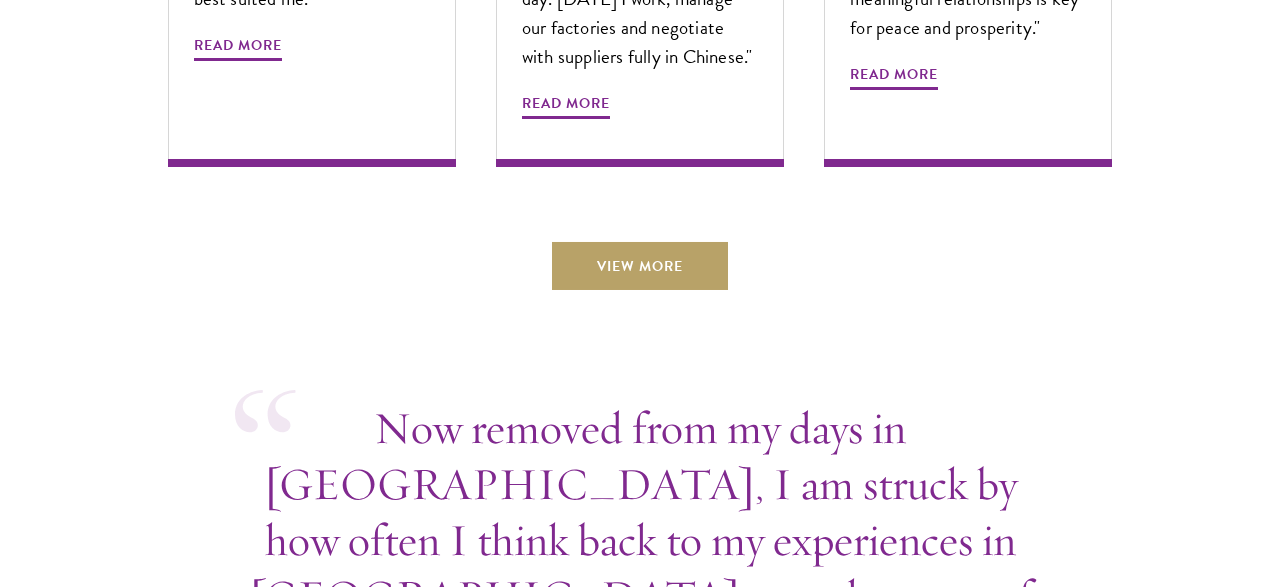 scroll, scrollTop: 7176, scrollLeft: 0, axis: vertical 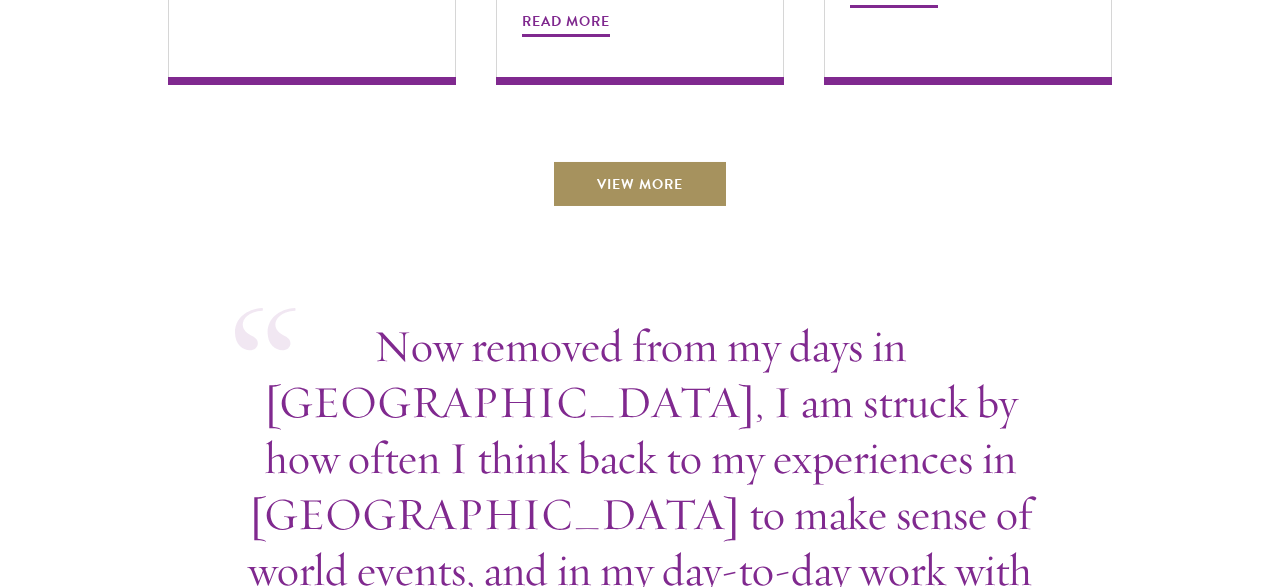 click on "View More" at bounding box center [640, 184] 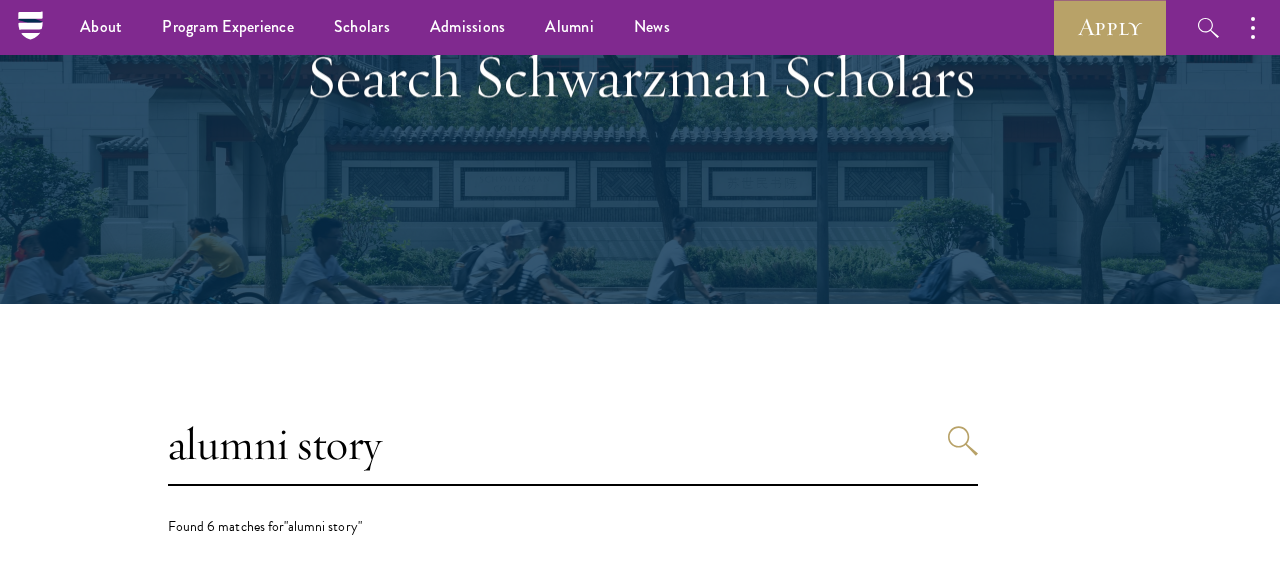 scroll, scrollTop: 0, scrollLeft: 0, axis: both 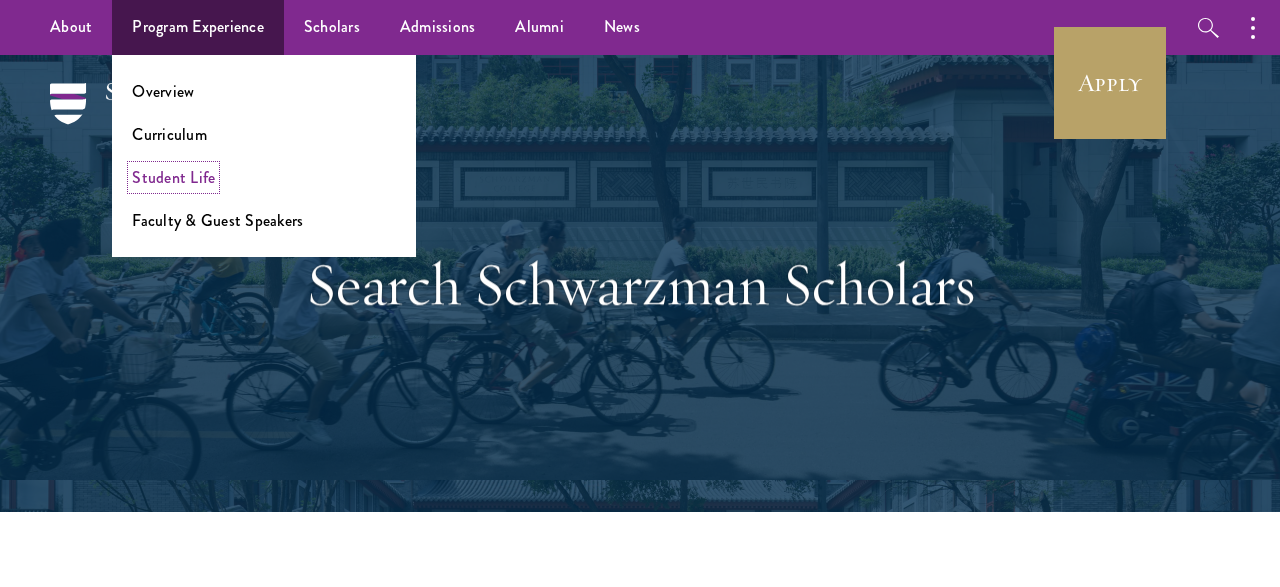 click on "Student Life" at bounding box center [173, 177] 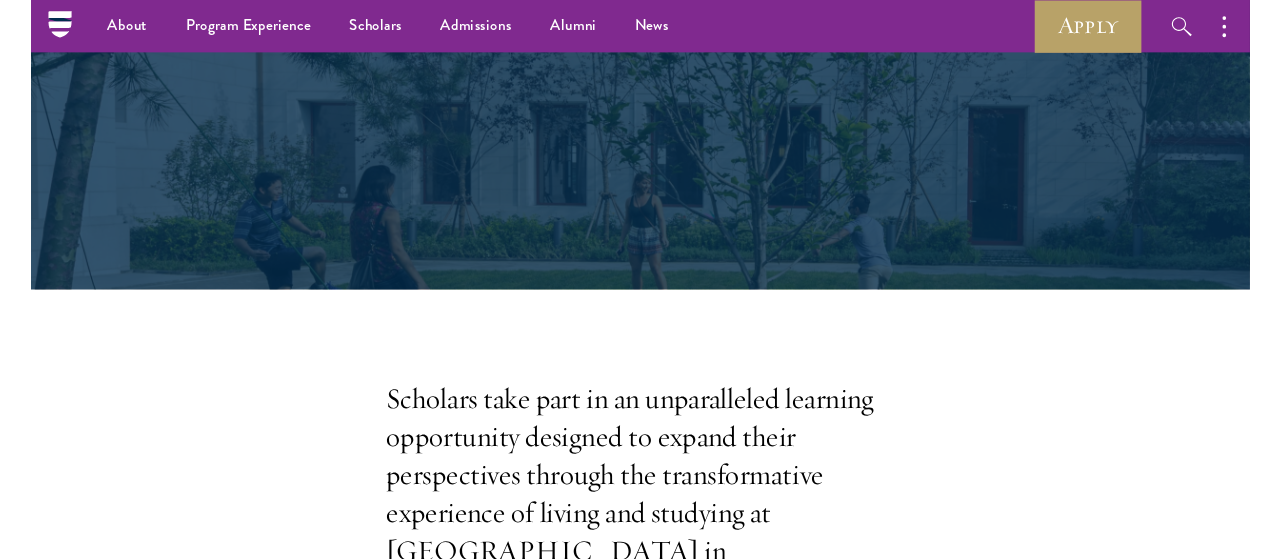 scroll, scrollTop: 0, scrollLeft: 0, axis: both 